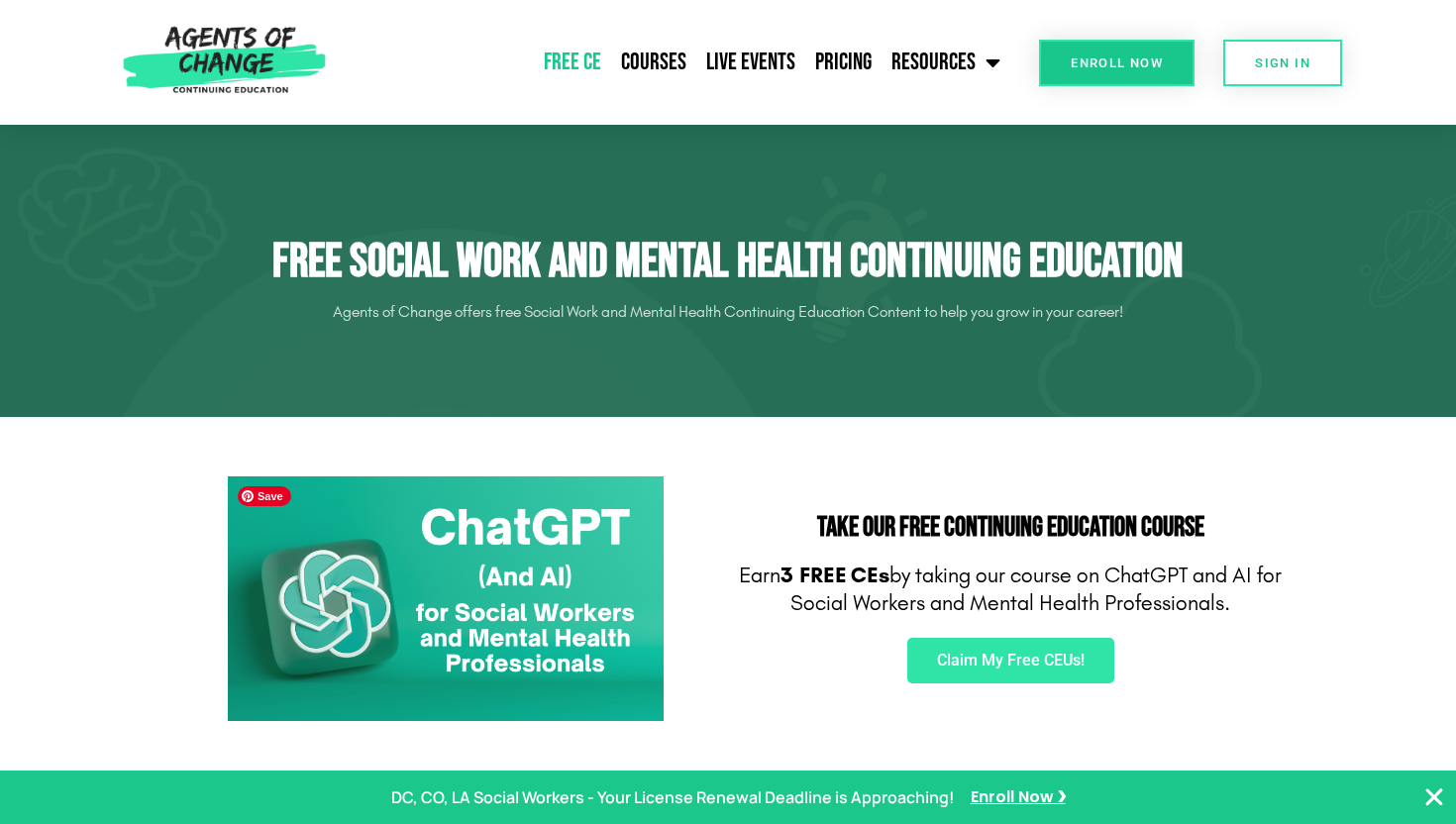 scroll, scrollTop: 297, scrollLeft: 0, axis: vertical 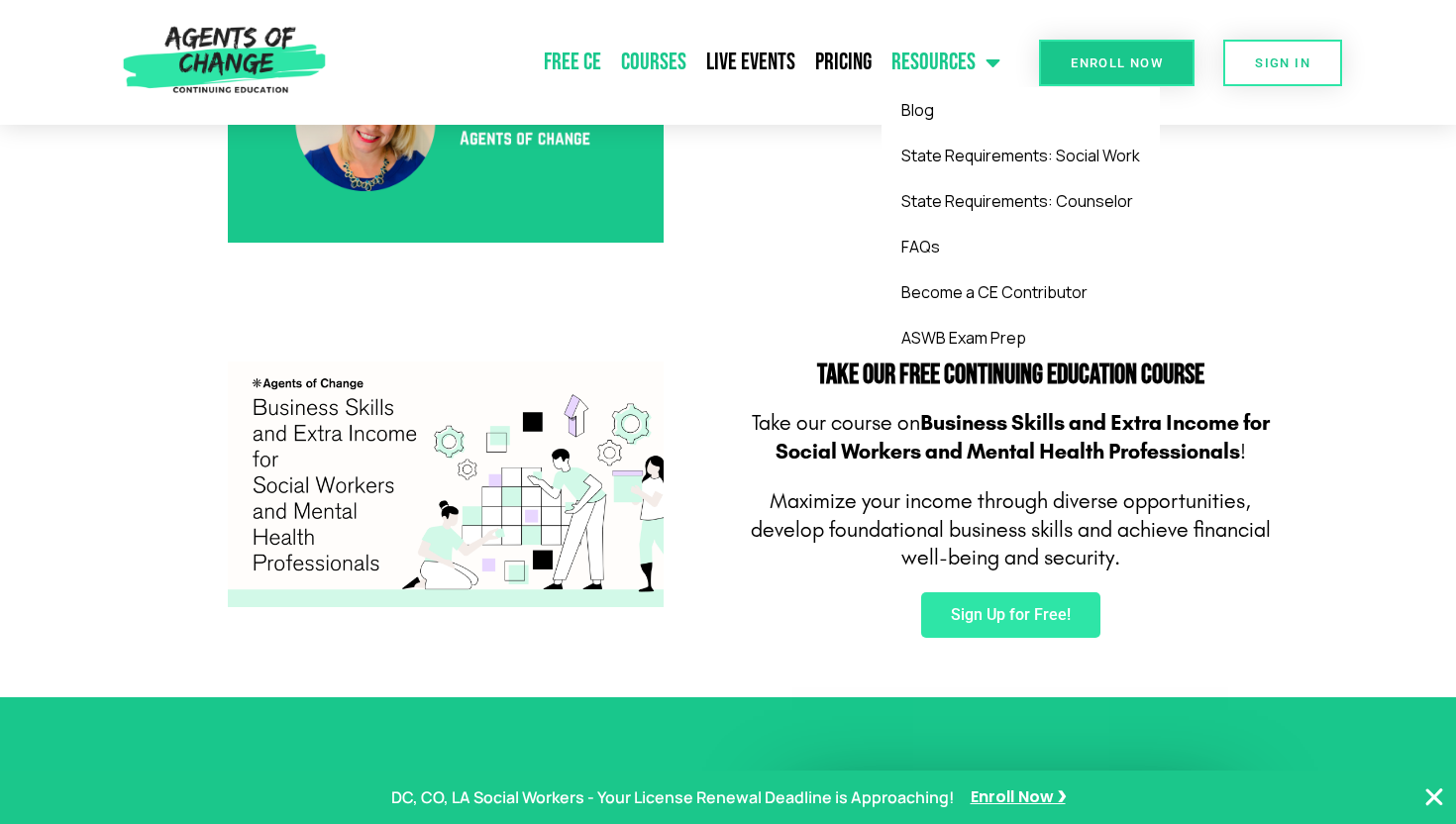 click on "Courses" 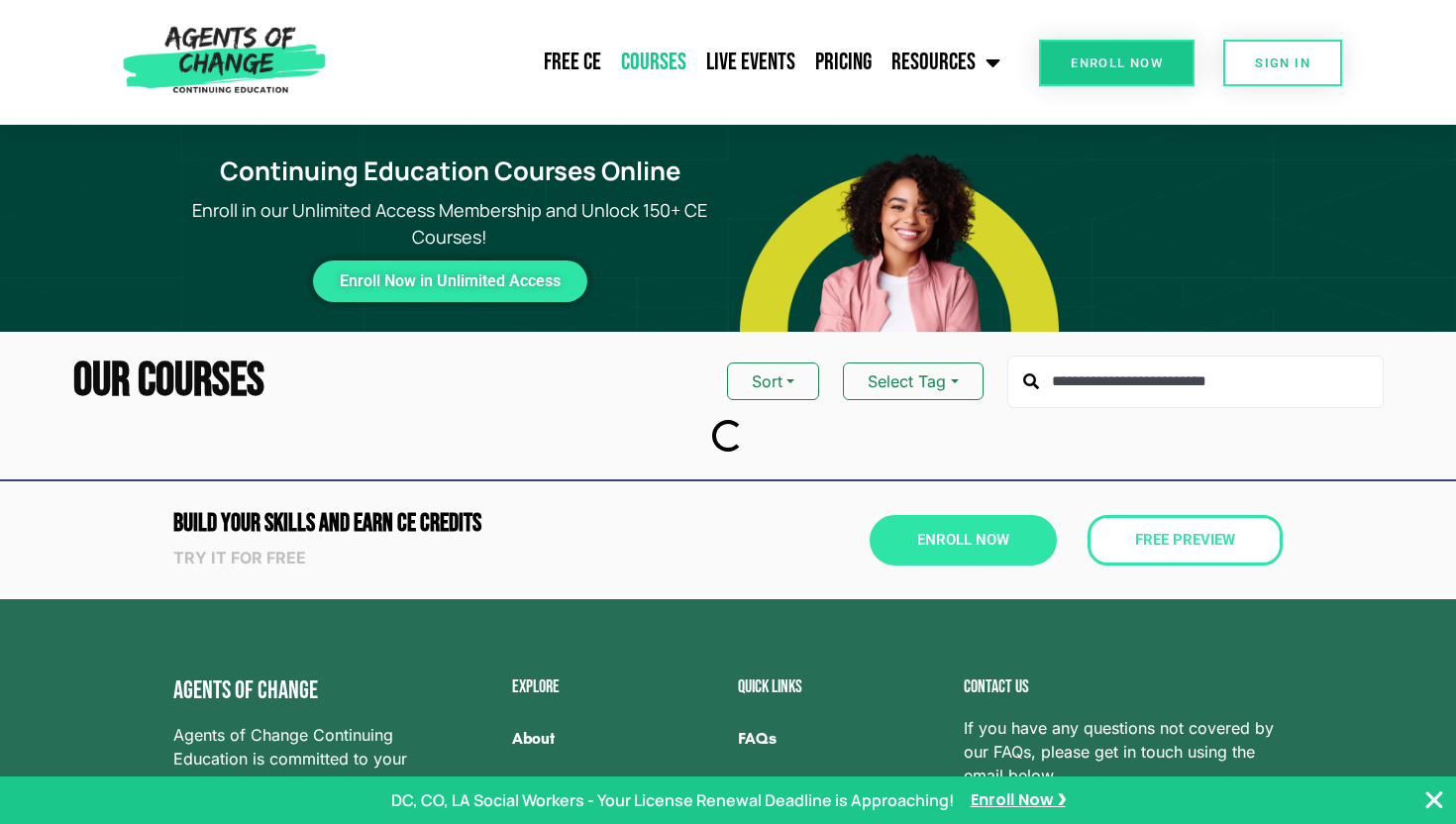 scroll, scrollTop: 0, scrollLeft: 0, axis: both 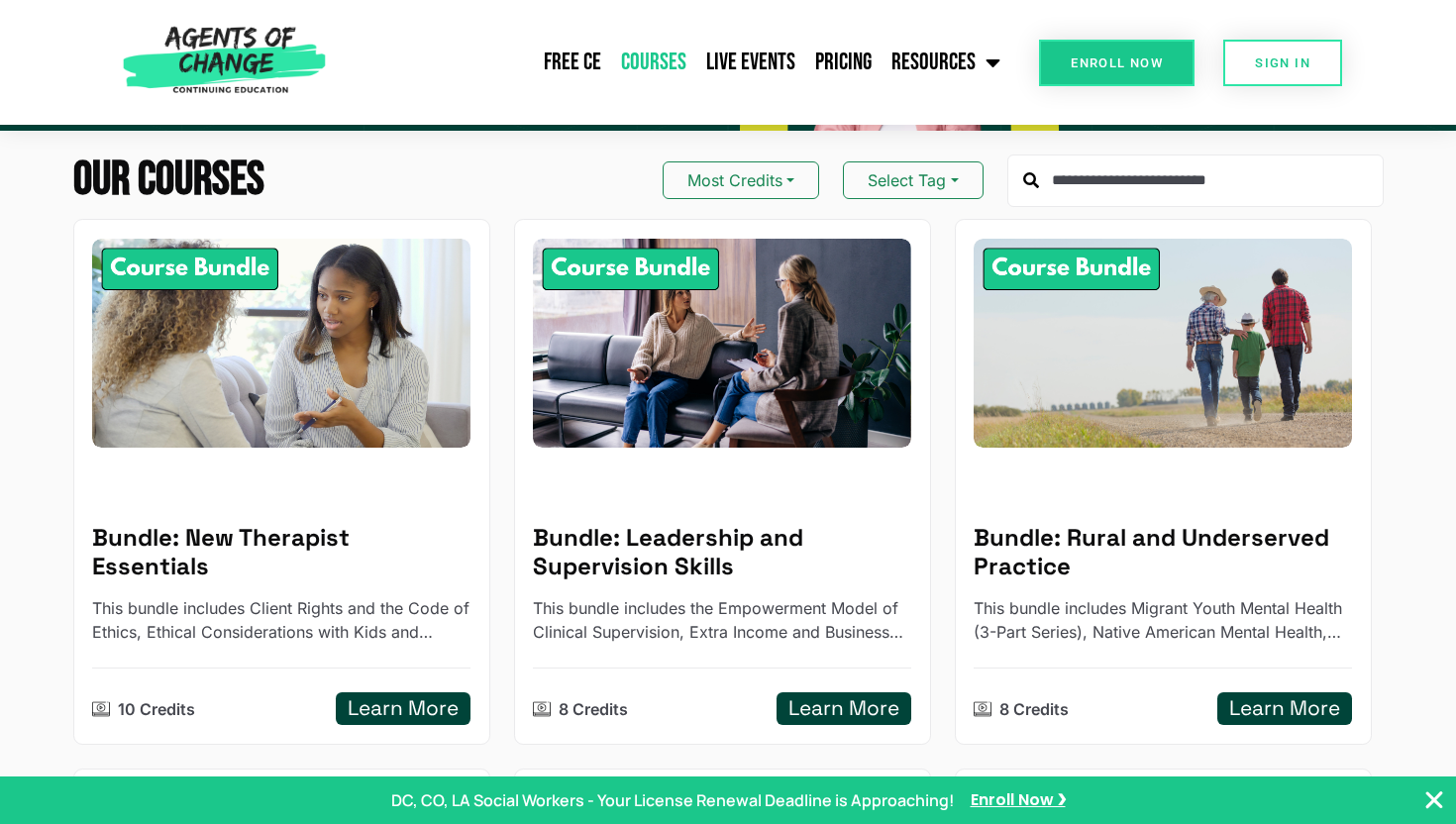 click at bounding box center [1196, 181] 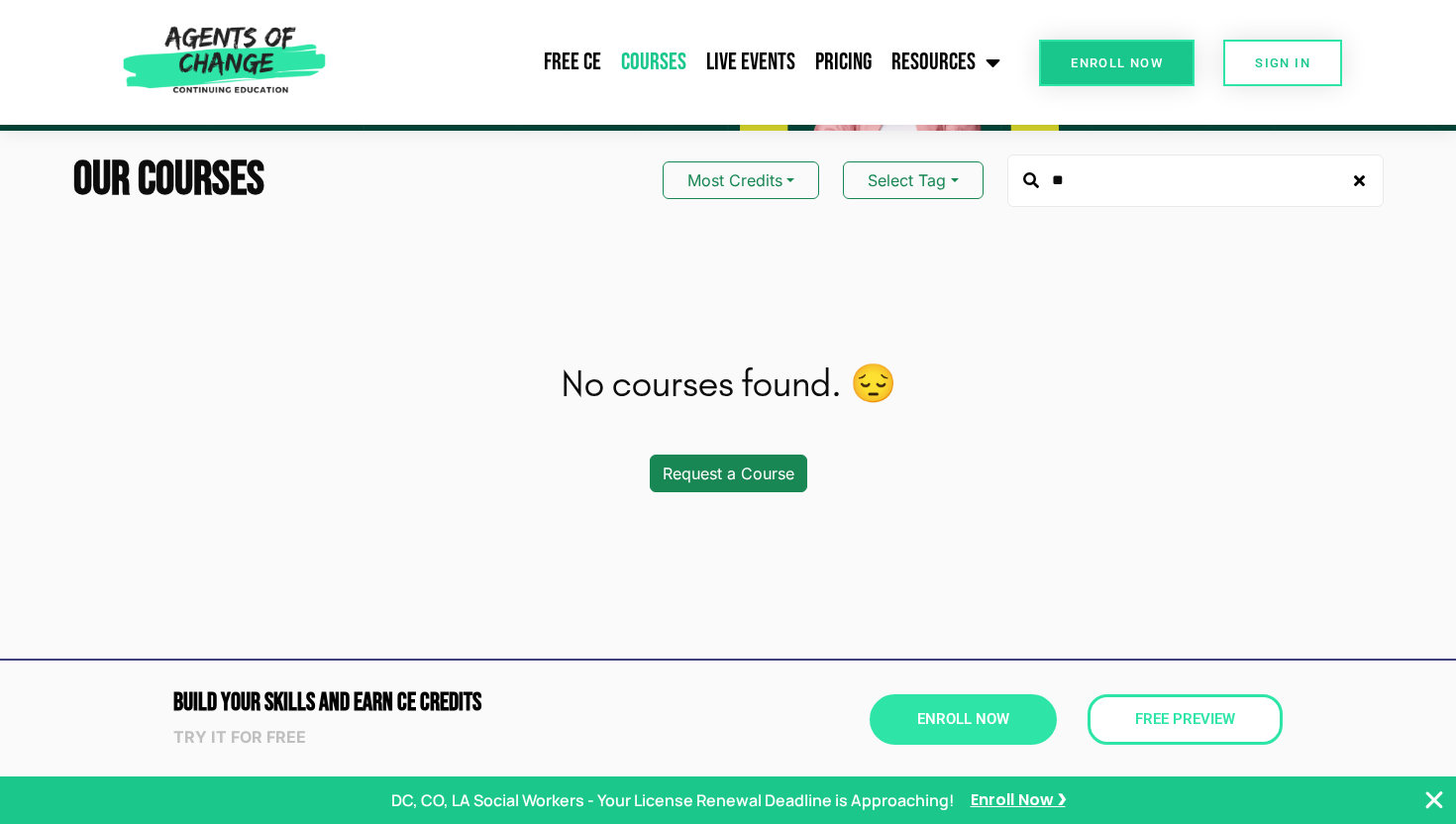 type on "*" 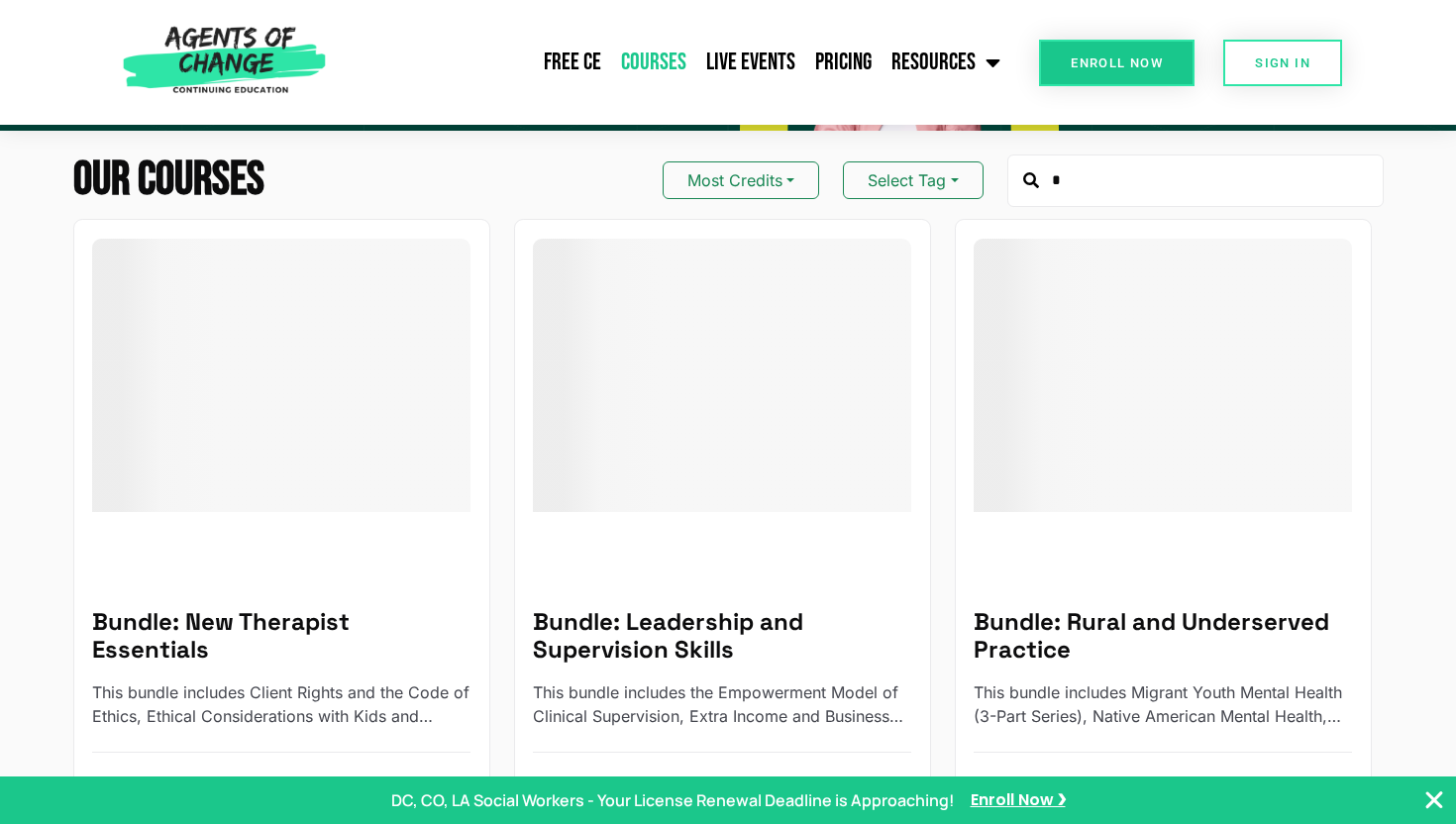 type 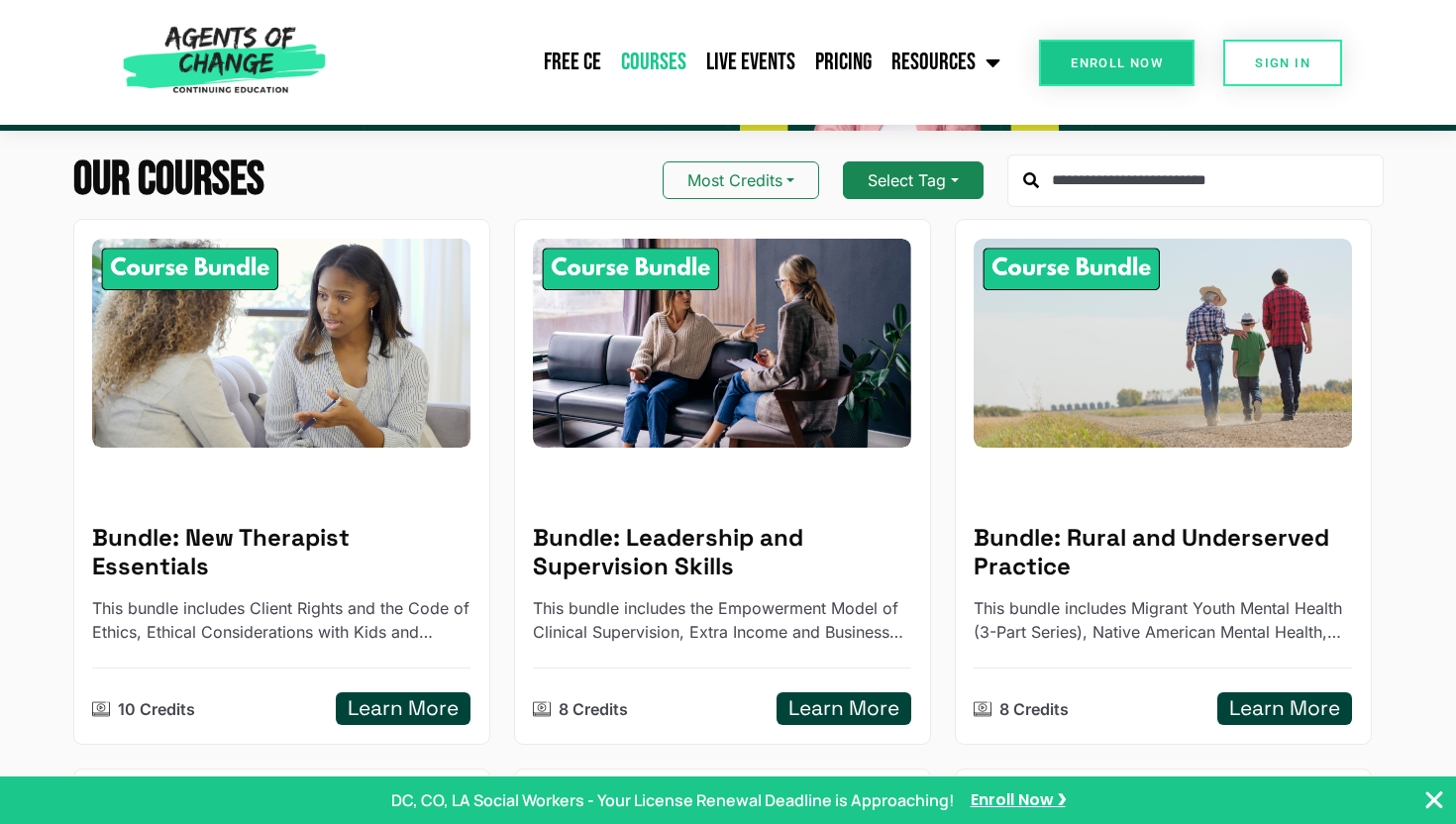 click on "Select Tag" at bounding box center [912, 180] 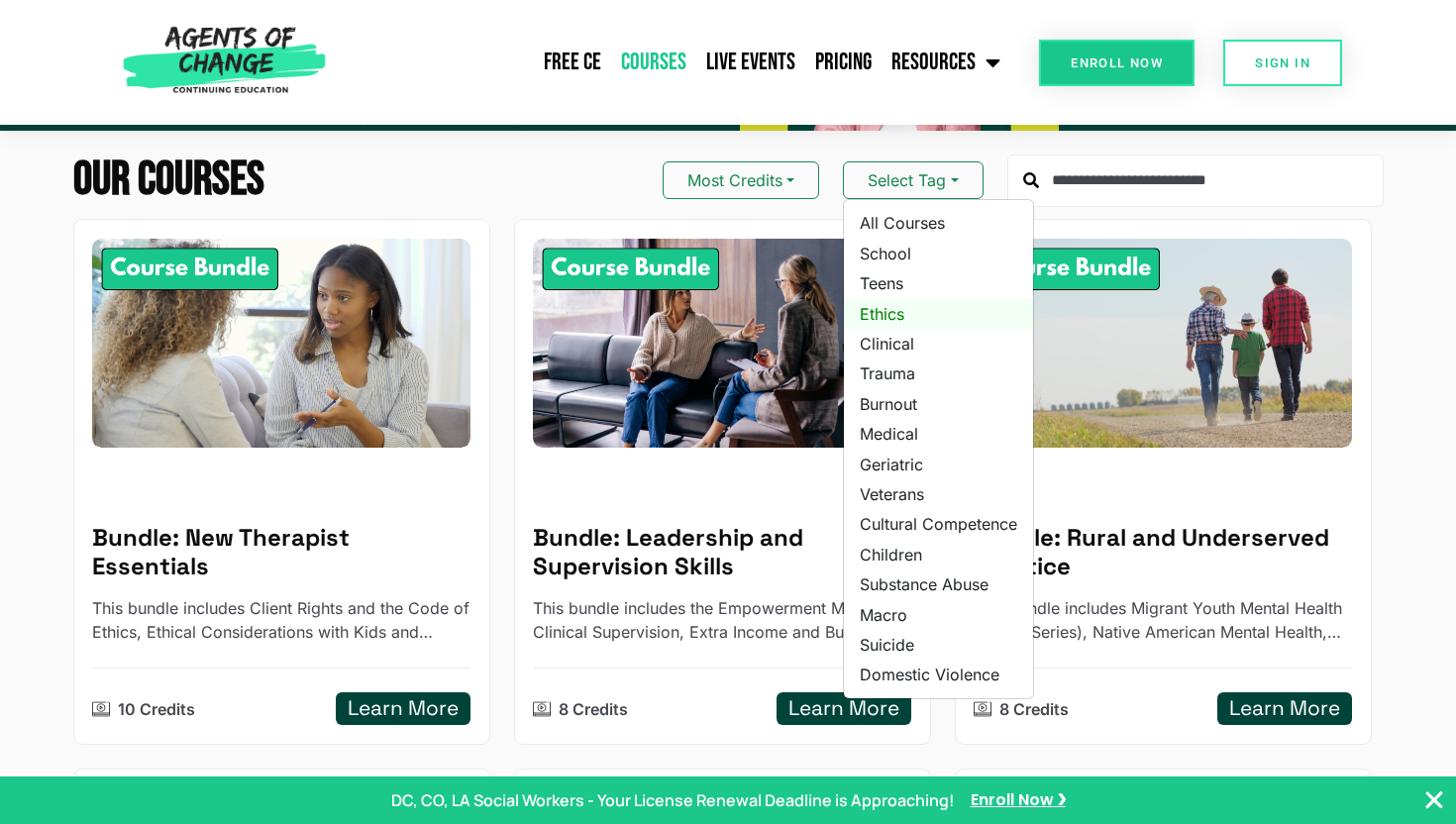 click on "Ethics" at bounding box center (938, 314) 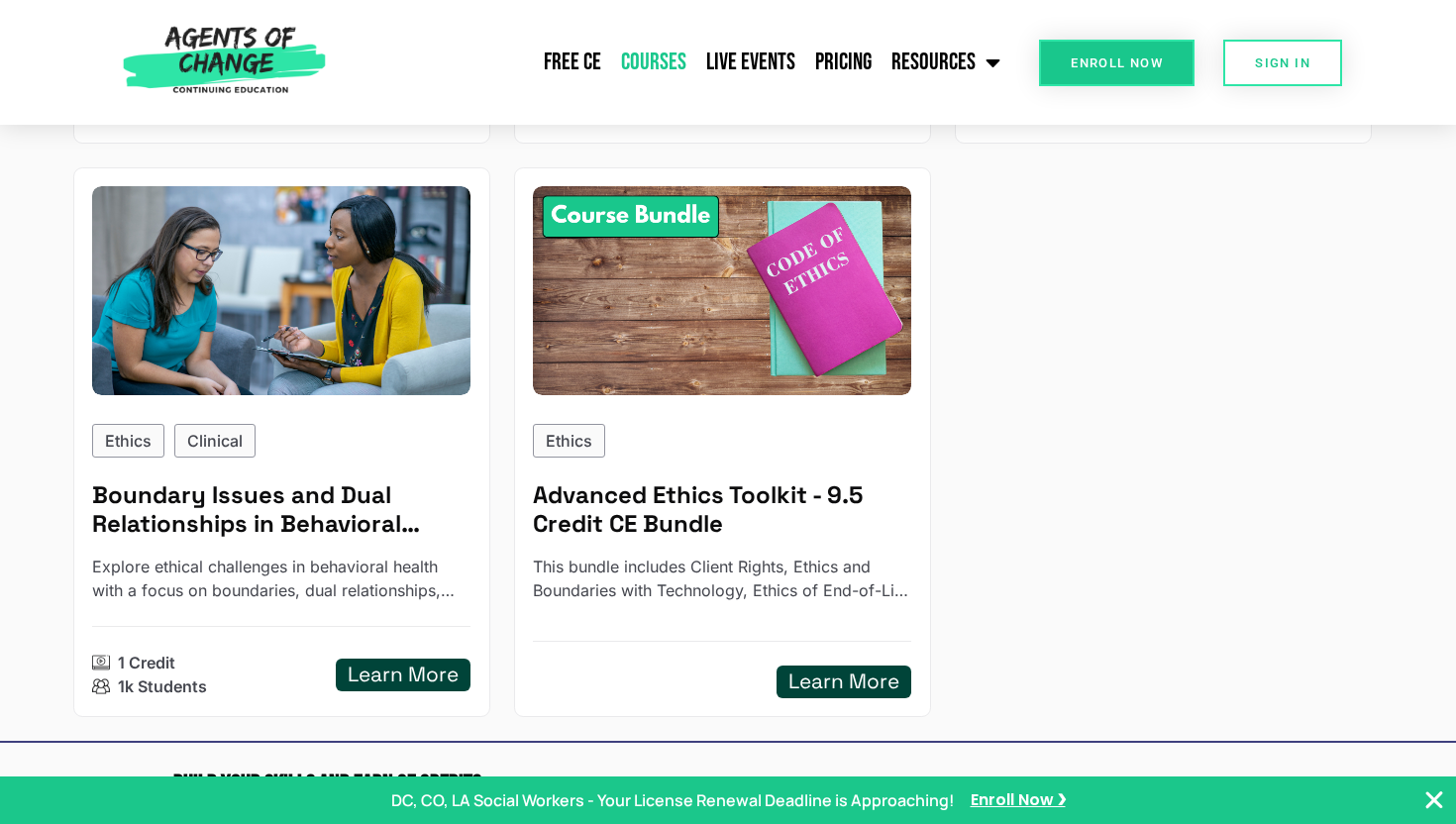 scroll, scrollTop: 2082, scrollLeft: 0, axis: vertical 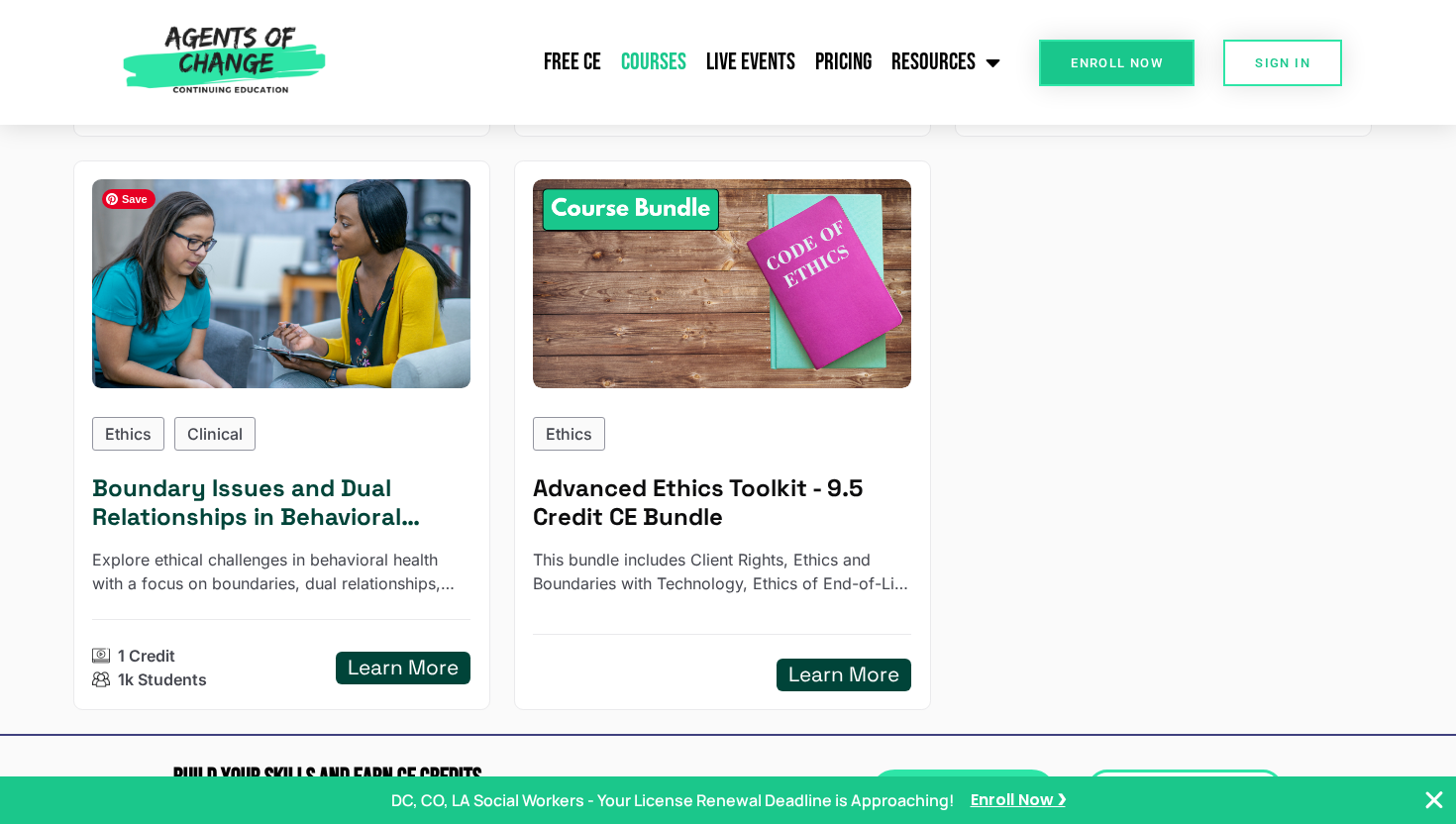 click at bounding box center [281, 284] 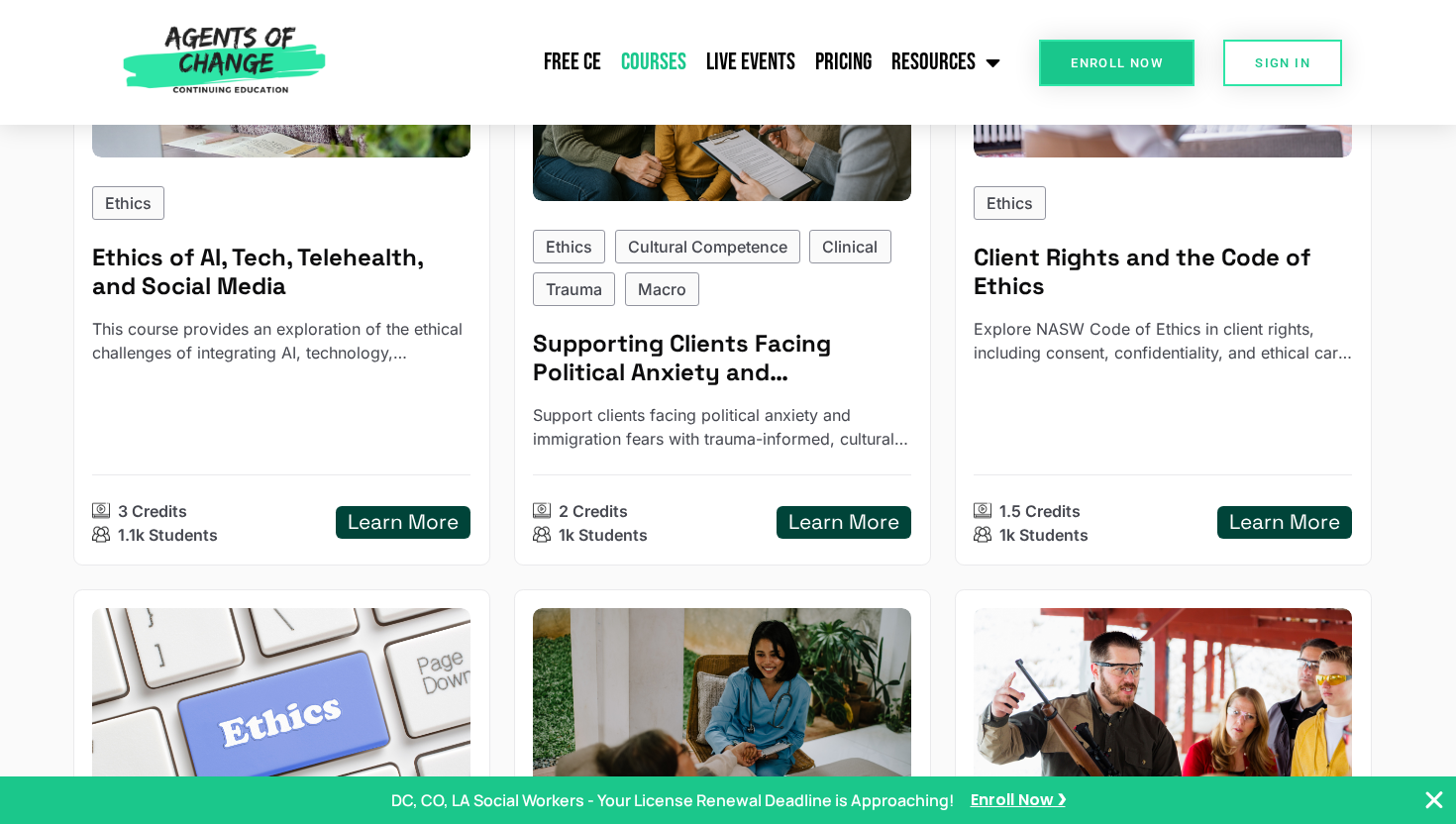 scroll, scrollTop: 1050, scrollLeft: 0, axis: vertical 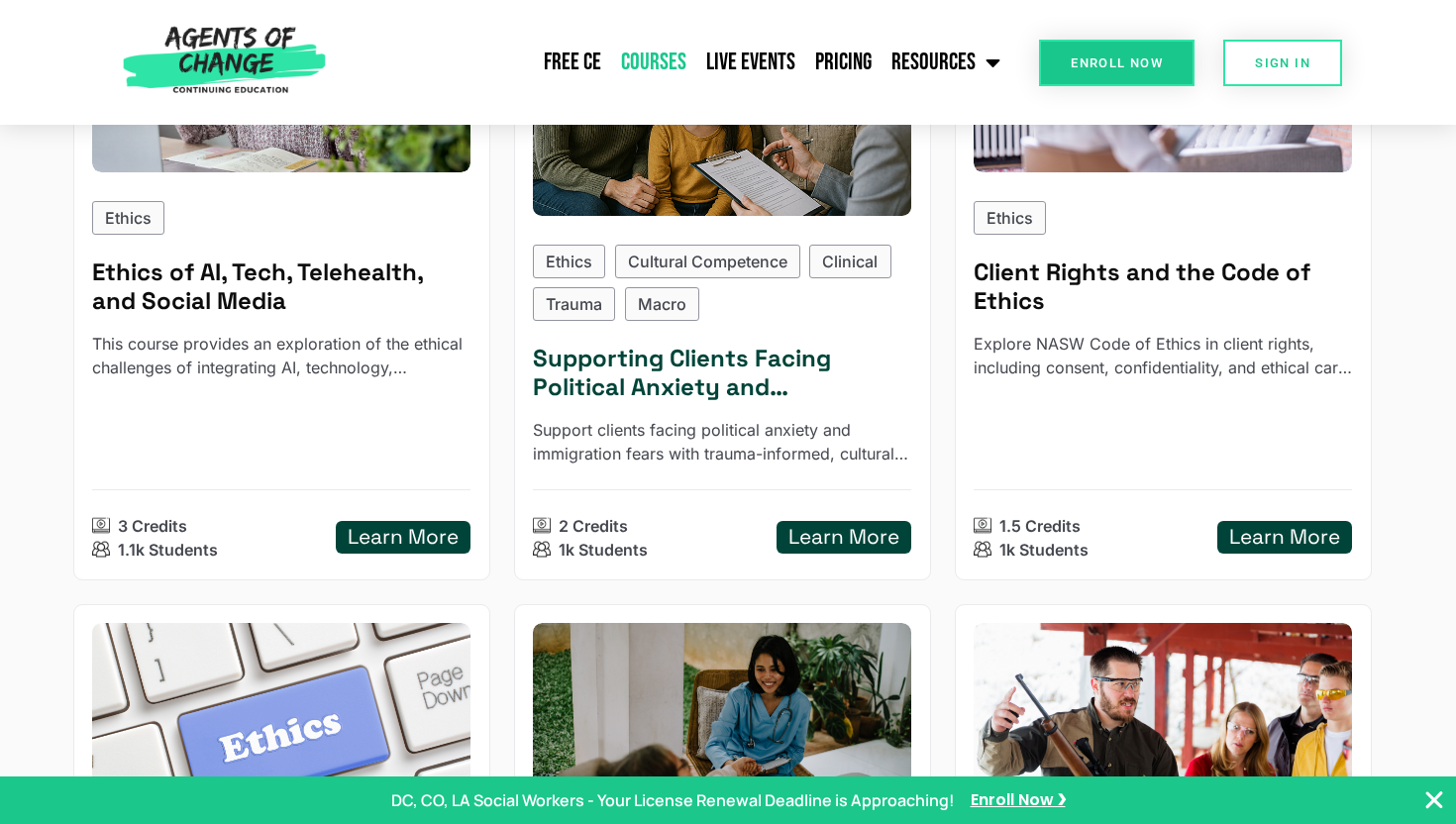 click at bounding box center [722, 89] 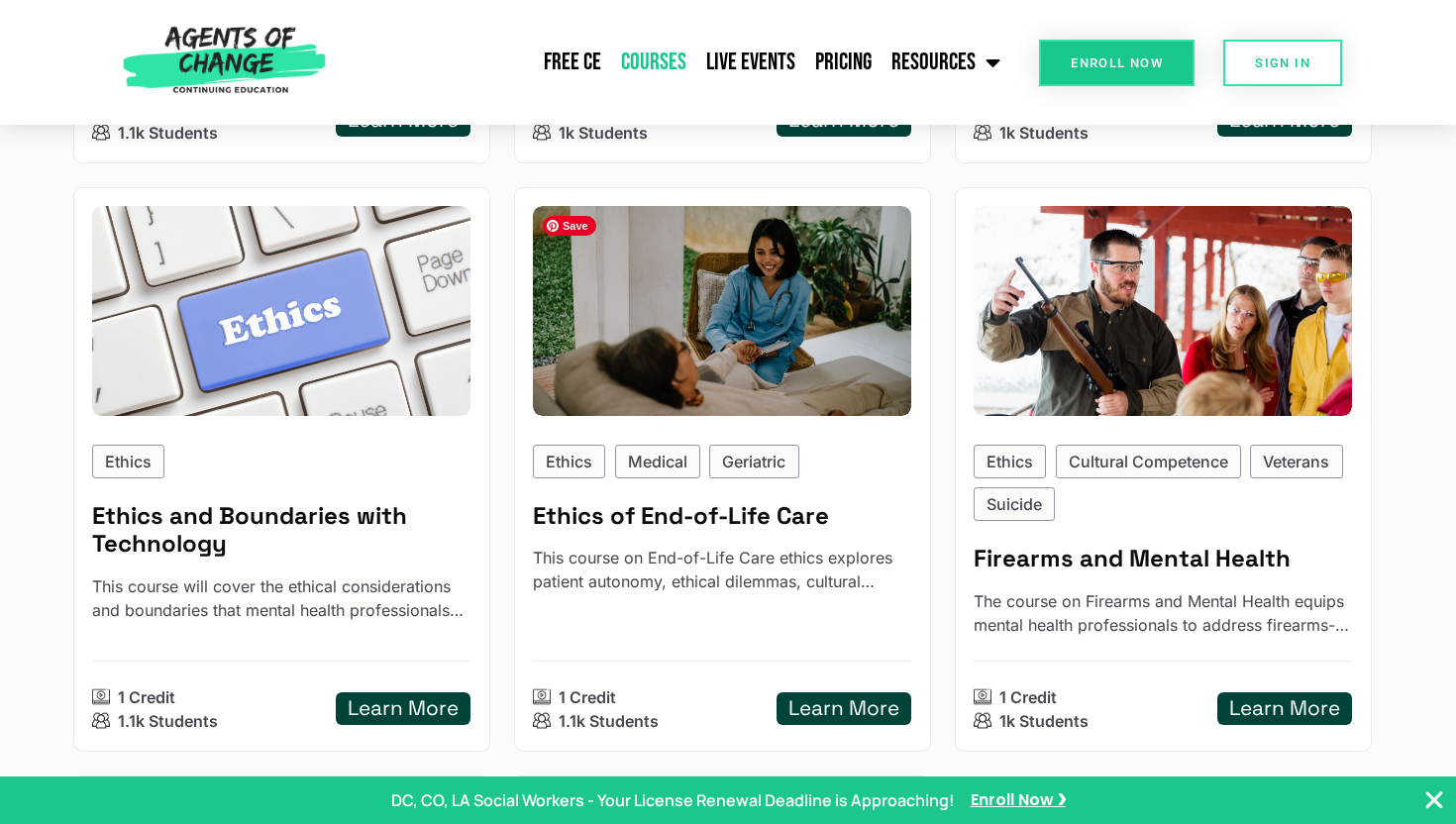 scroll, scrollTop: 1469, scrollLeft: 0, axis: vertical 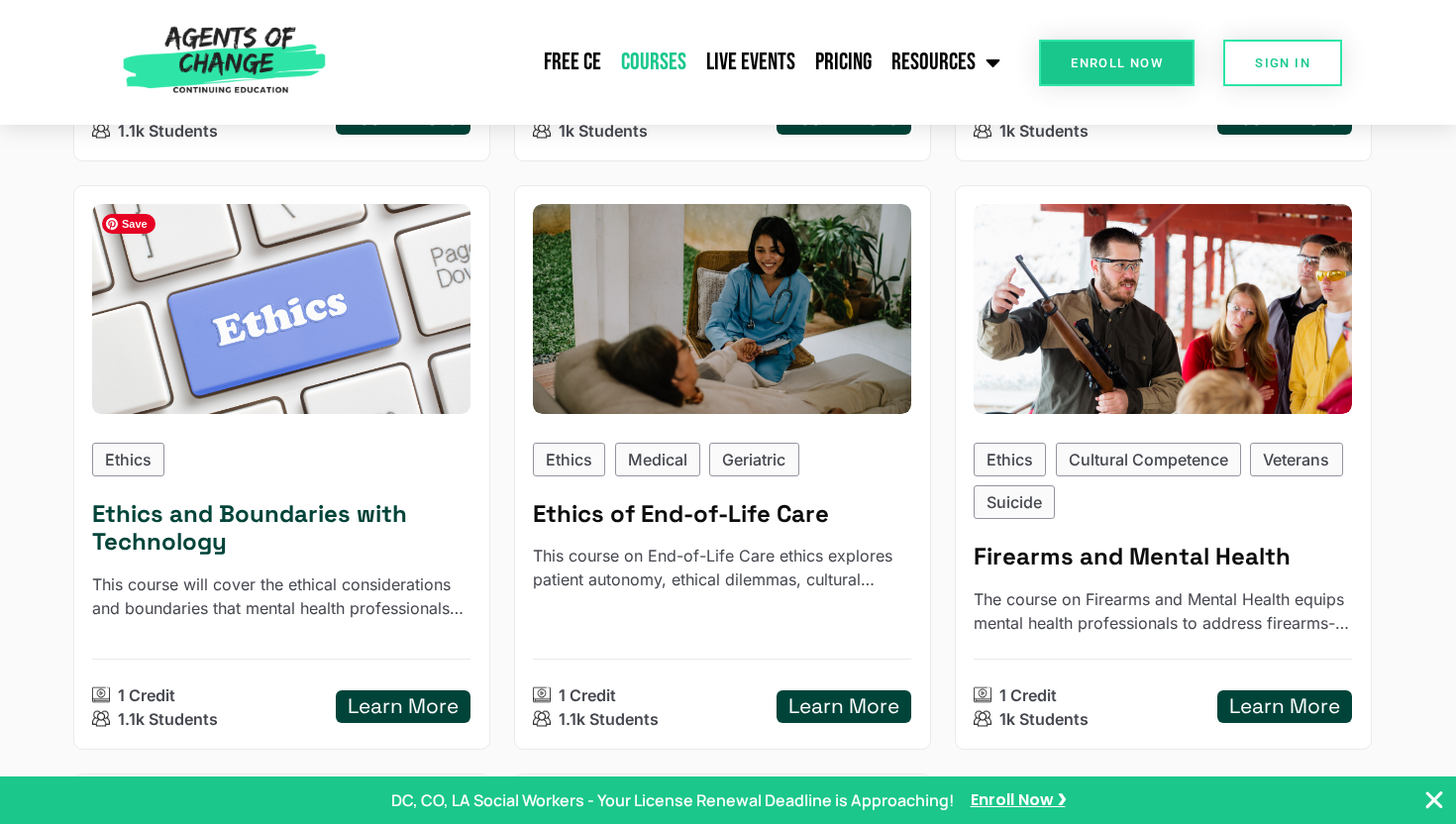 click at bounding box center (281, 309) 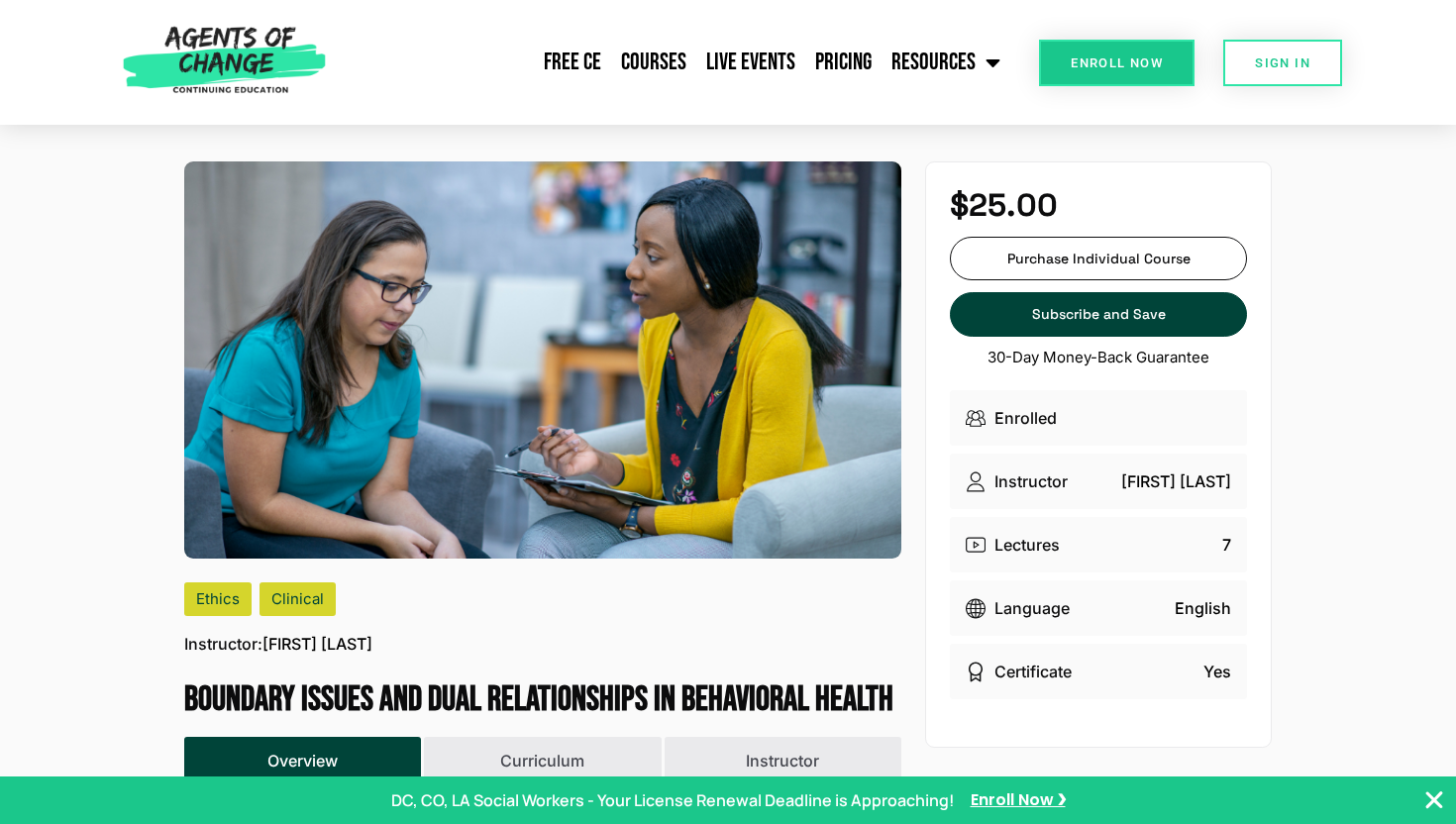 scroll, scrollTop: 367, scrollLeft: 0, axis: vertical 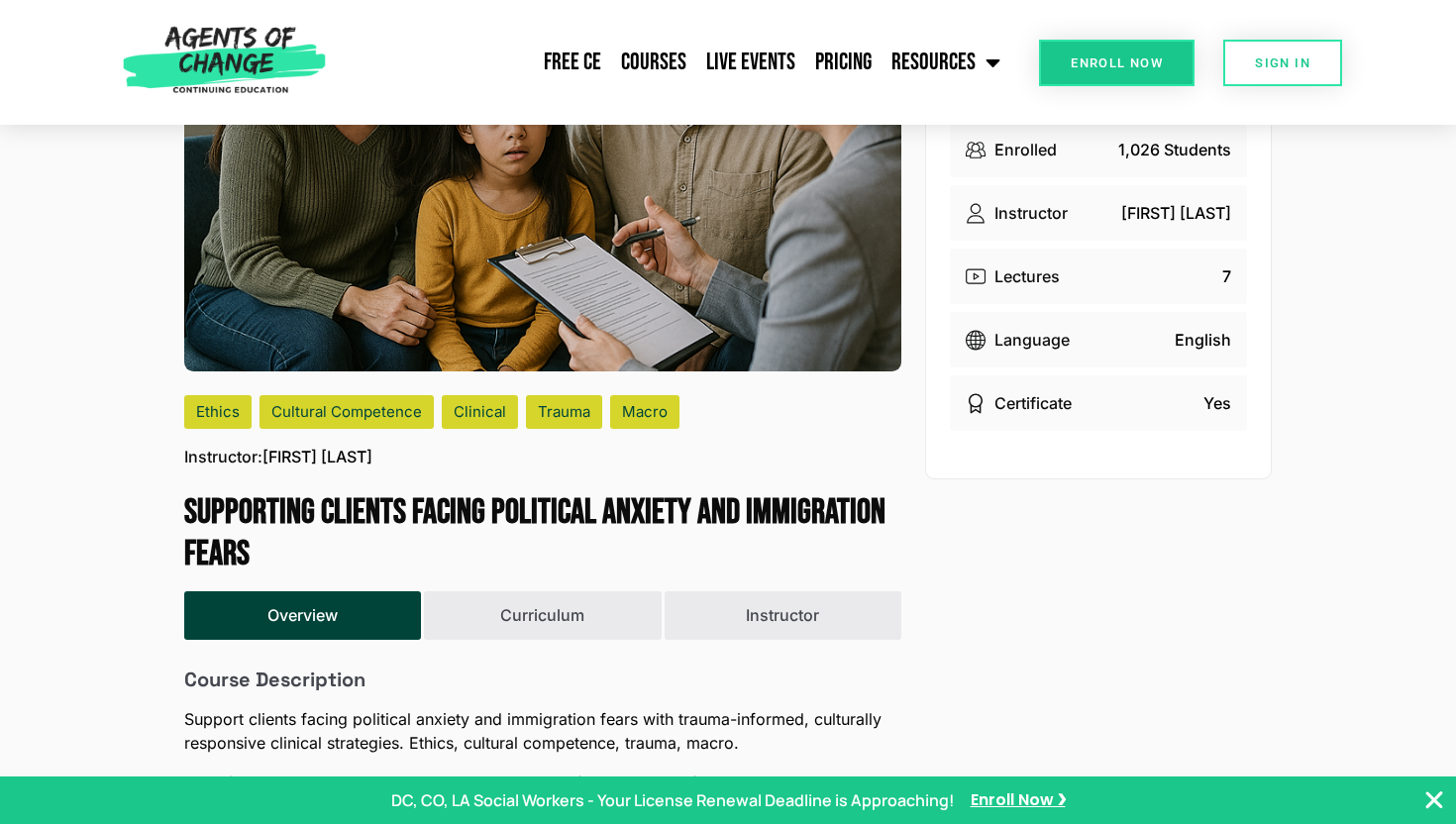 click on "$25.00 Purchase Individual Course Purchase Individual Course Subscribe and Save Subscribe and Save 30-Day Money-Back Guarantee Duration 2 hrs Enrolled 1,026 Students Instructor Meagan Mitchell Lectures 7 Language English Certificate Yes" at bounding box center [1098, 1815] 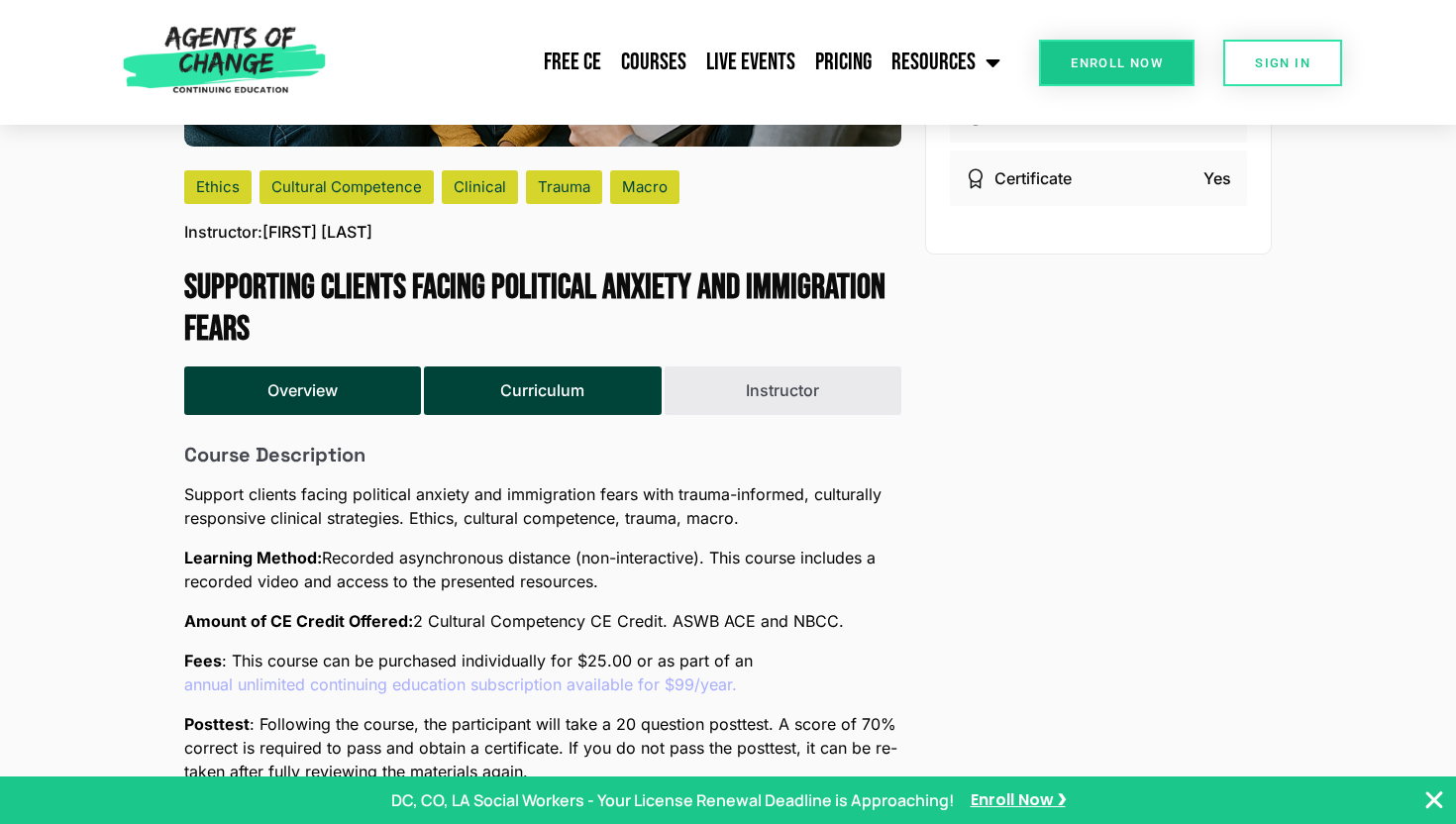 click on "Curriculum" at bounding box center (542, 390) 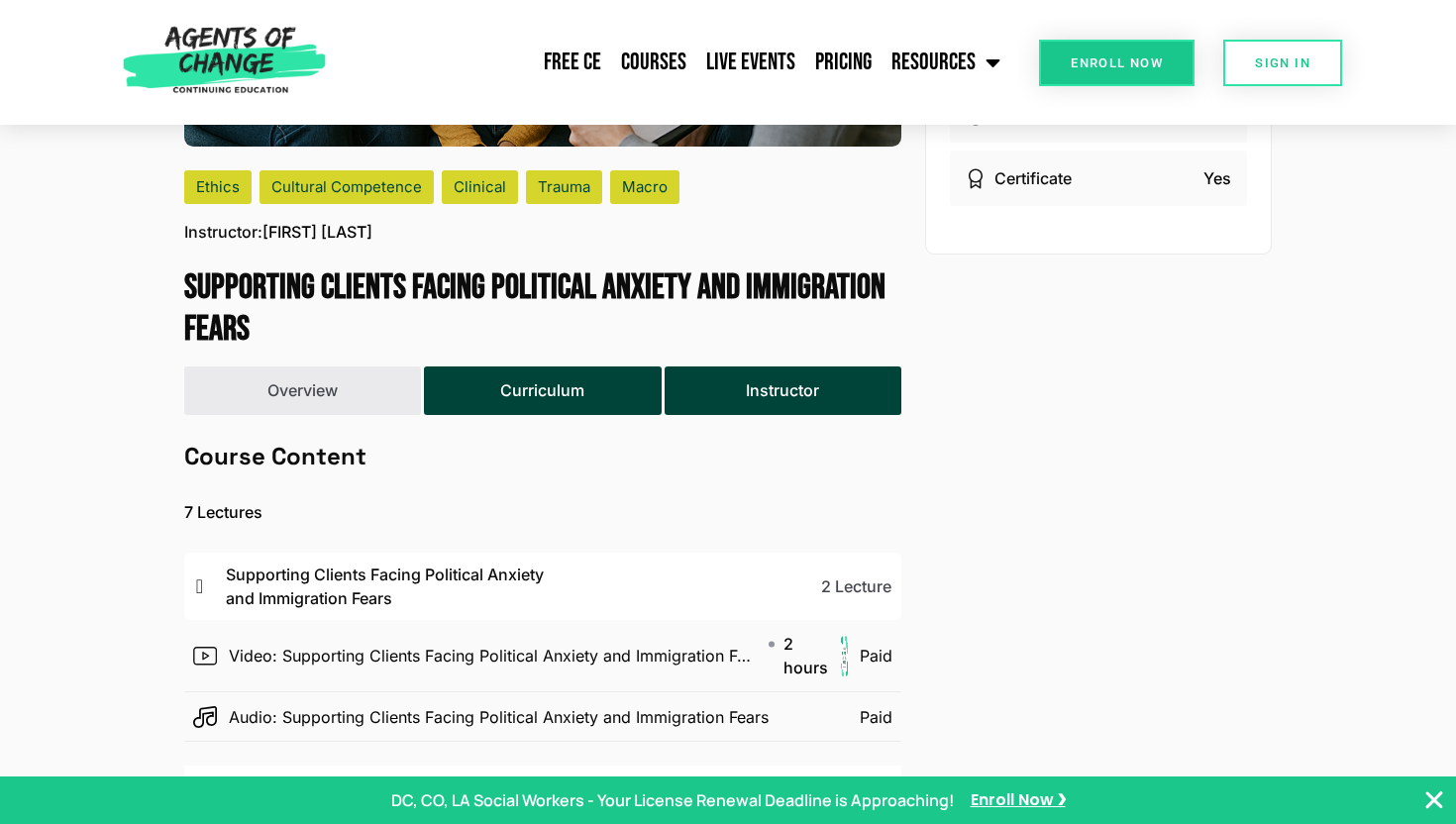 click on "Instructor" at bounding box center [782, 390] 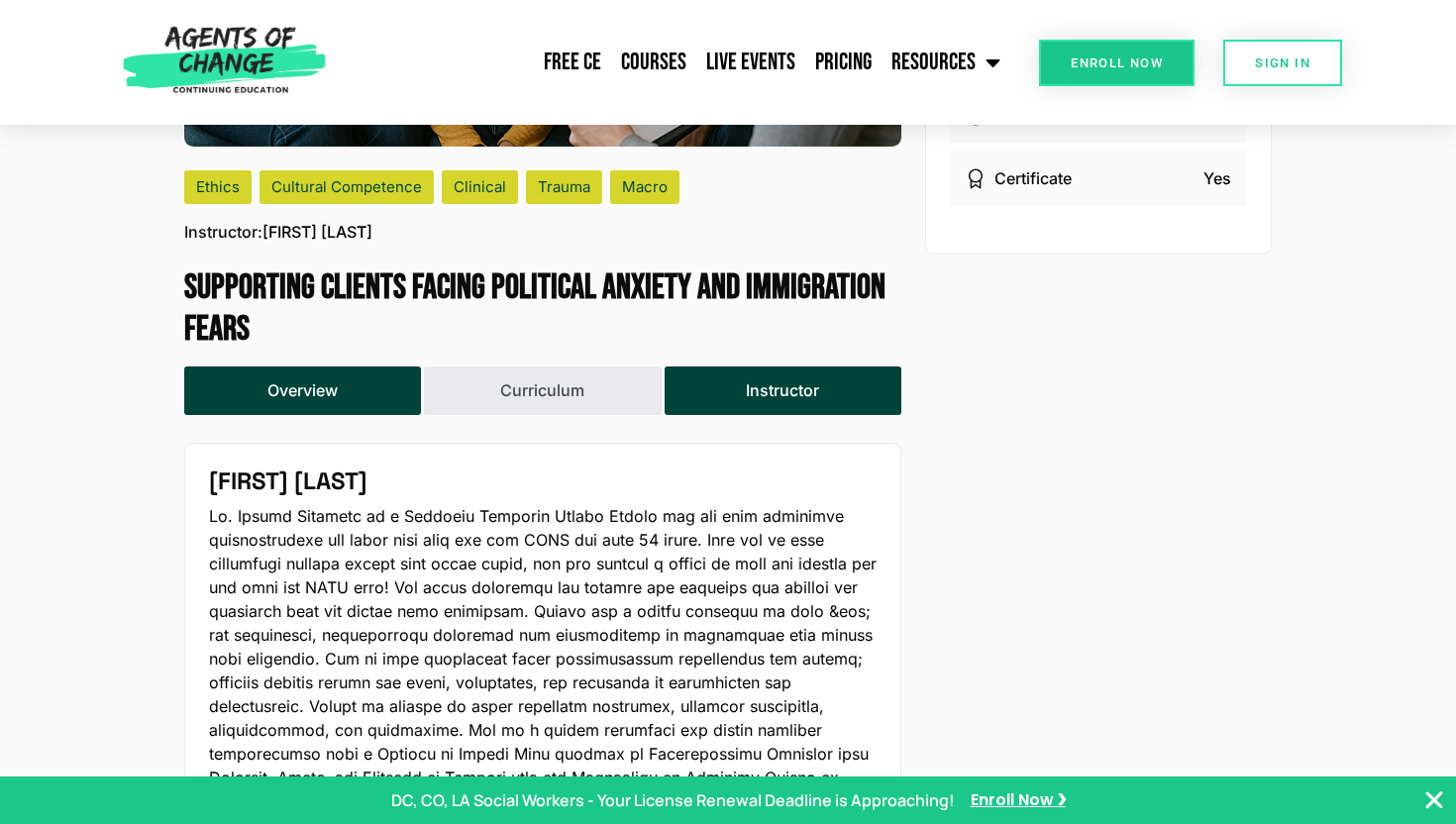 click on "Overview" at bounding box center (302, 390) 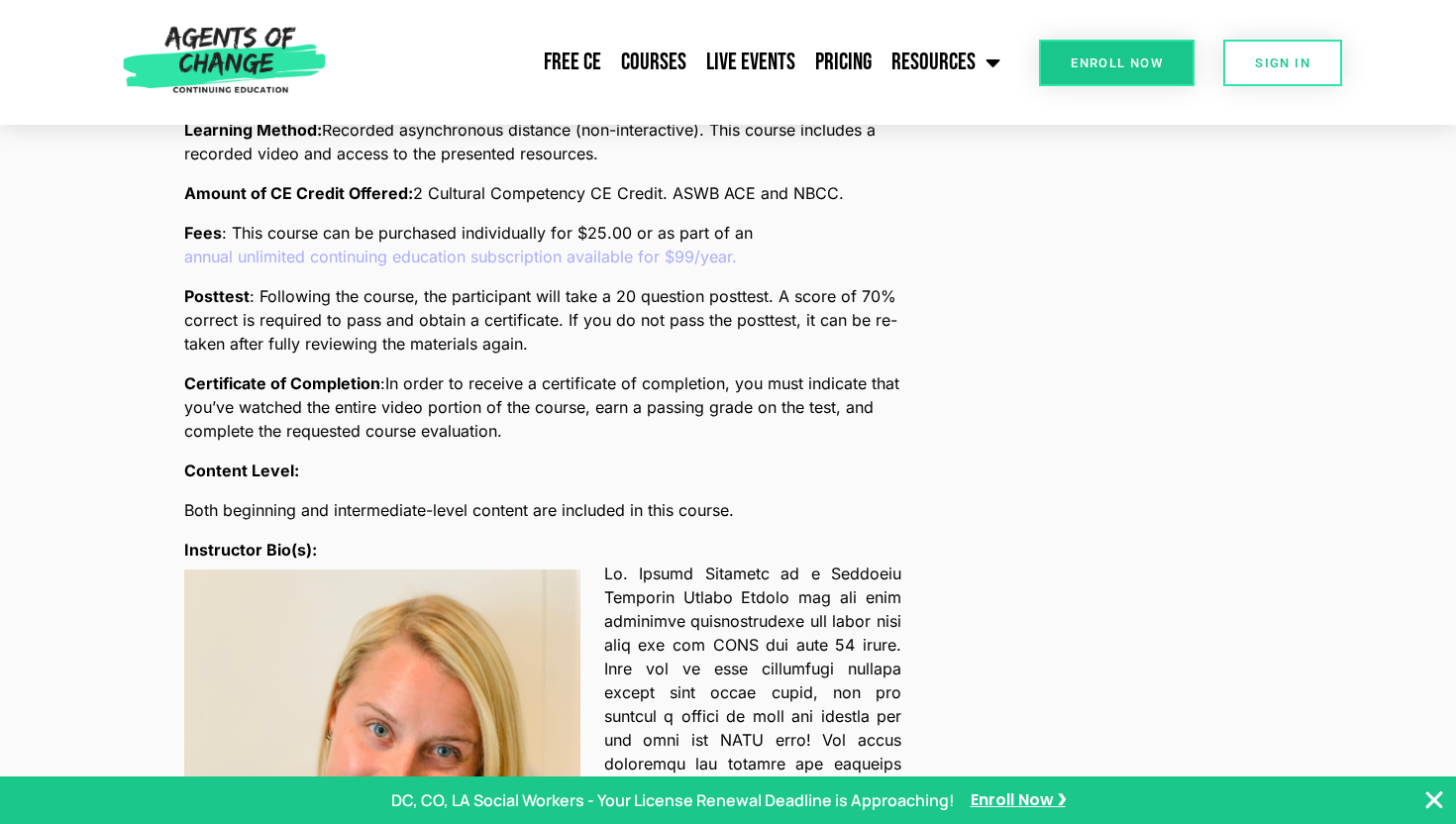 scroll, scrollTop: 926, scrollLeft: 0, axis: vertical 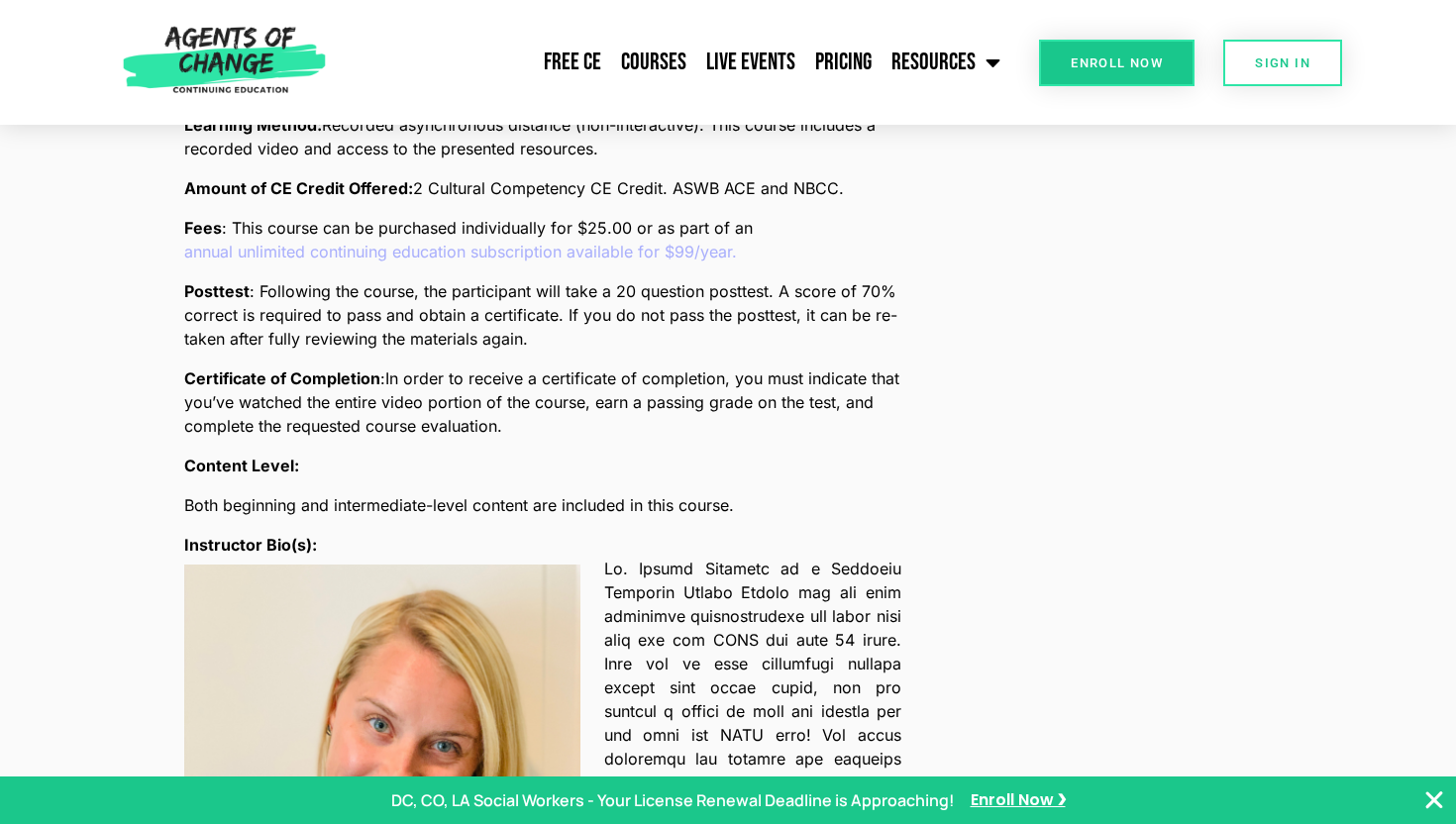 click on "$25.00 Purchase Individual Course Purchase Individual Course Subscribe and Save Subscribe and Save 30-Day Money-Back Guarantee Duration 2 hrs Enrolled 1,026 Students Instructor Meagan Mitchell Lectures 7 Language English Certificate Yes" at bounding box center [1098, 1158] 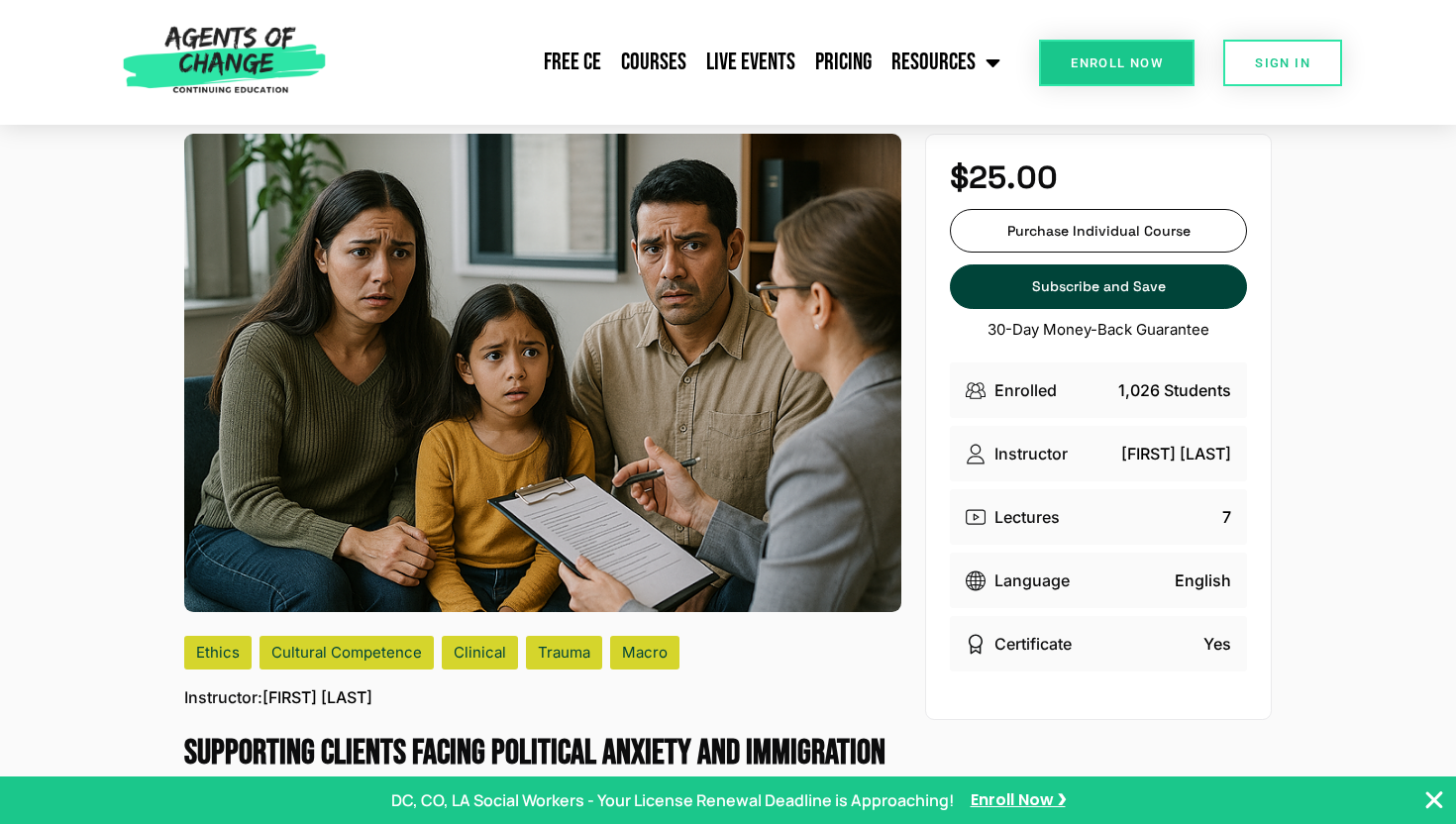 scroll, scrollTop: 78, scrollLeft: 0, axis: vertical 